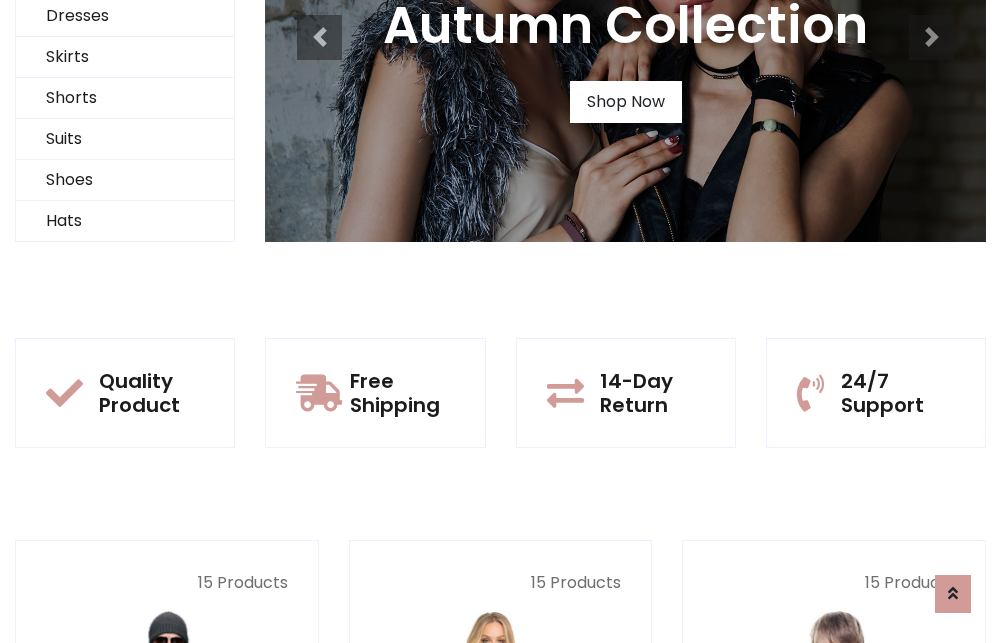 scroll, scrollTop: 0, scrollLeft: 0, axis: both 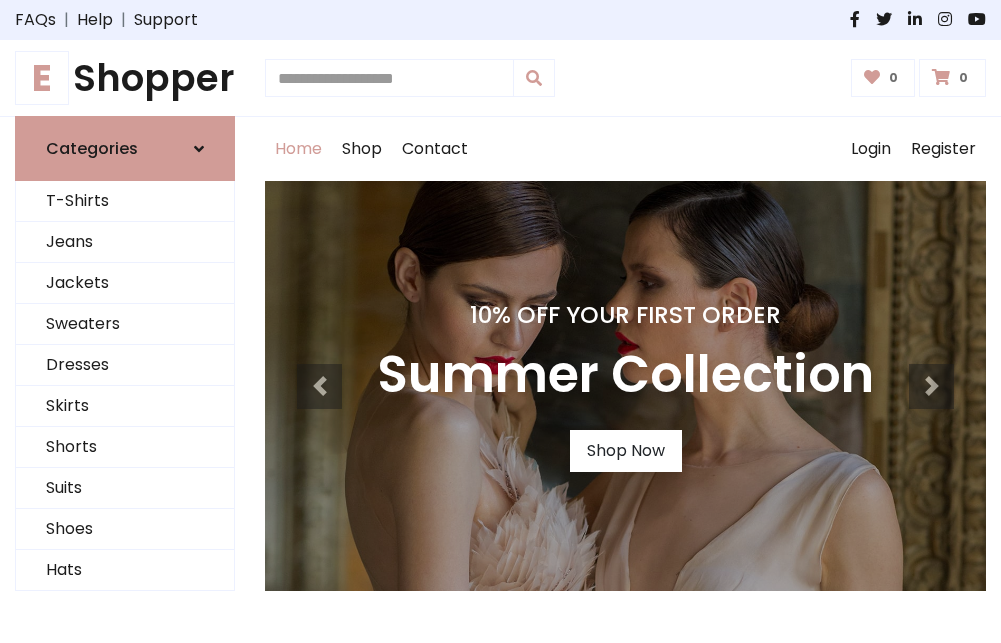 click on "10% Off Your First Order" at bounding box center (625, 315) 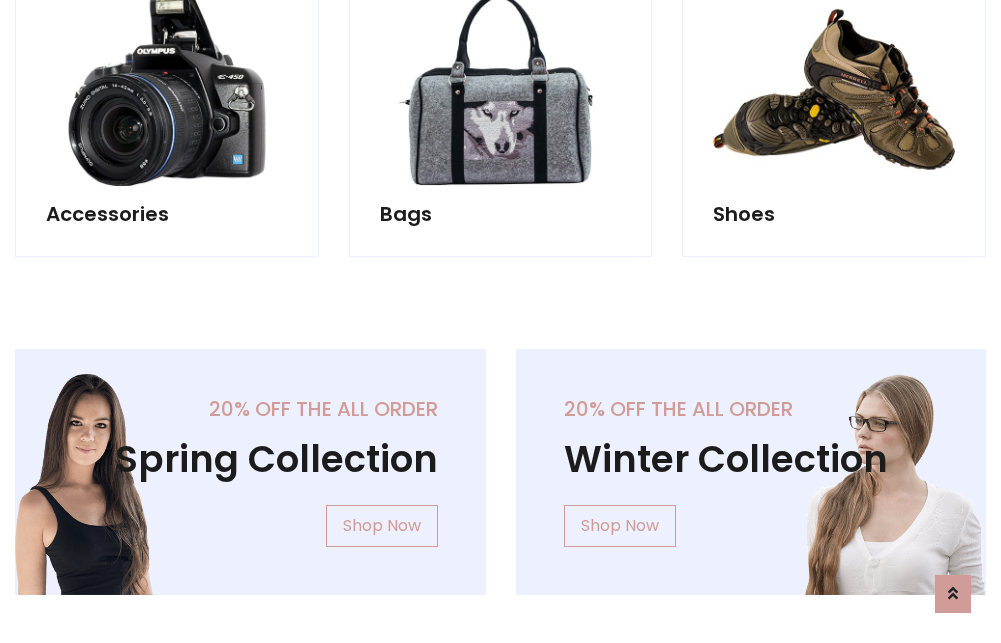 scroll, scrollTop: 4023, scrollLeft: 0, axis: vertical 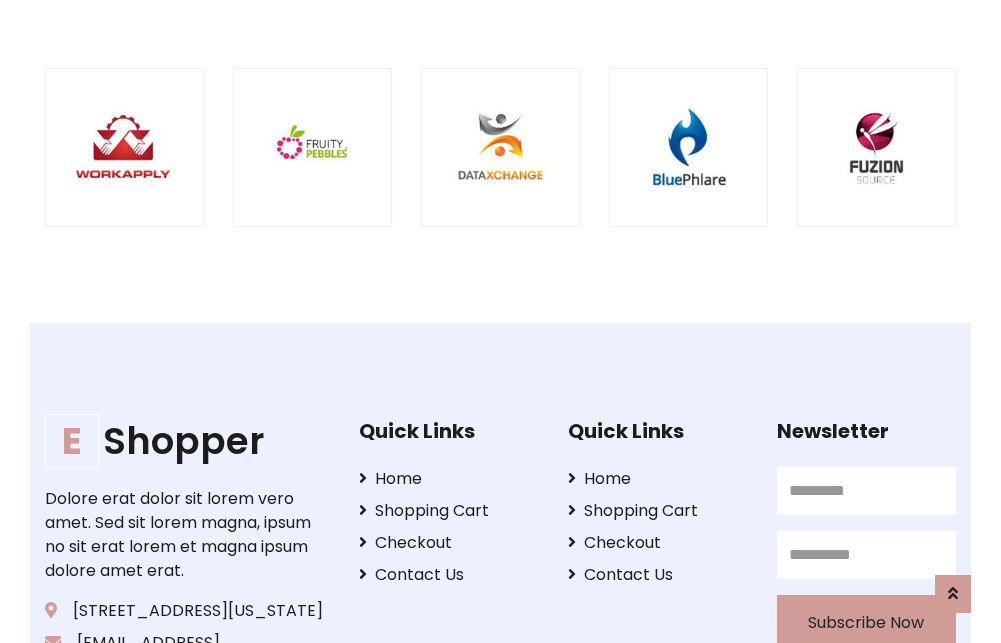 click at bounding box center [125, -1848] 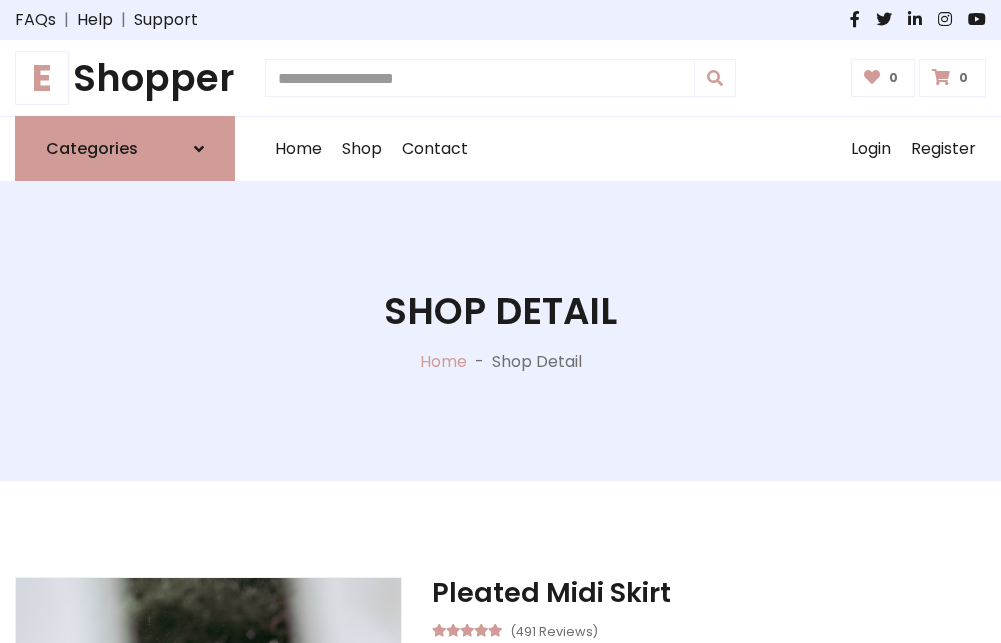 scroll, scrollTop: 0, scrollLeft: 0, axis: both 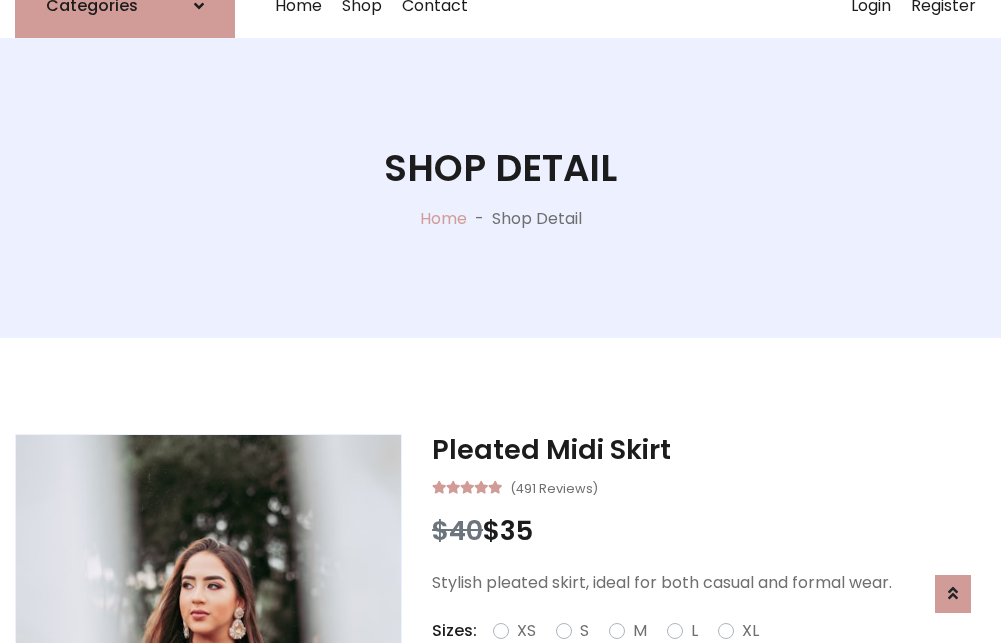 click on "M" at bounding box center (640, 631) 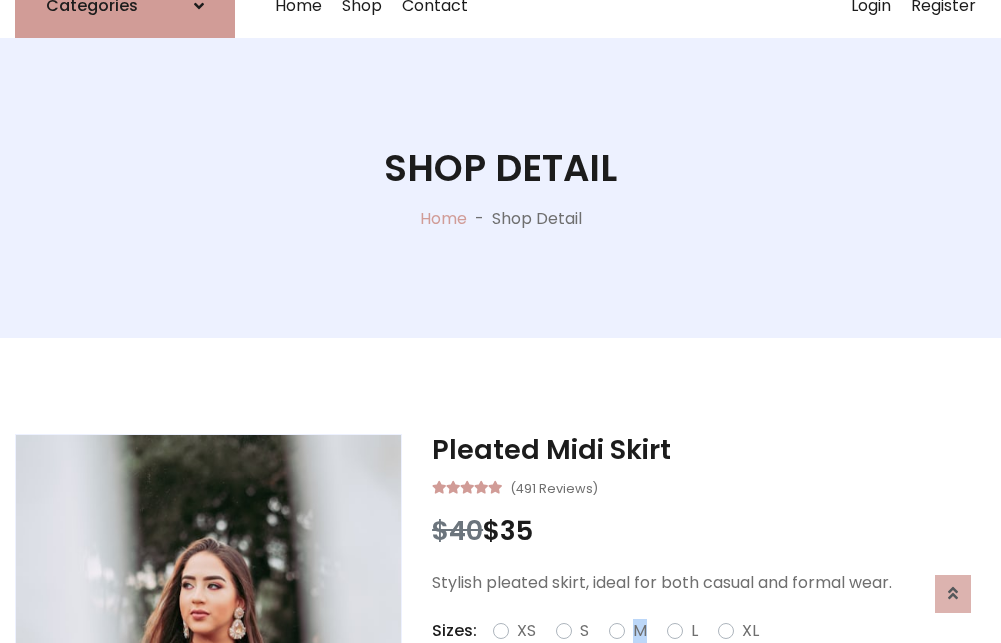scroll, scrollTop: 4, scrollLeft: 0, axis: vertical 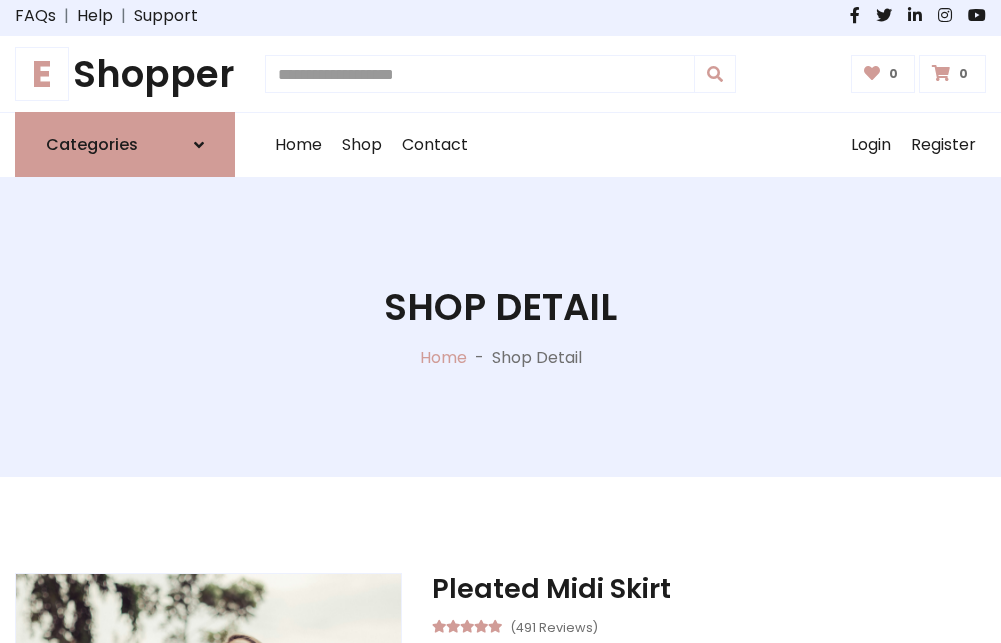 click on "Shop Detail" at bounding box center [500, 307] 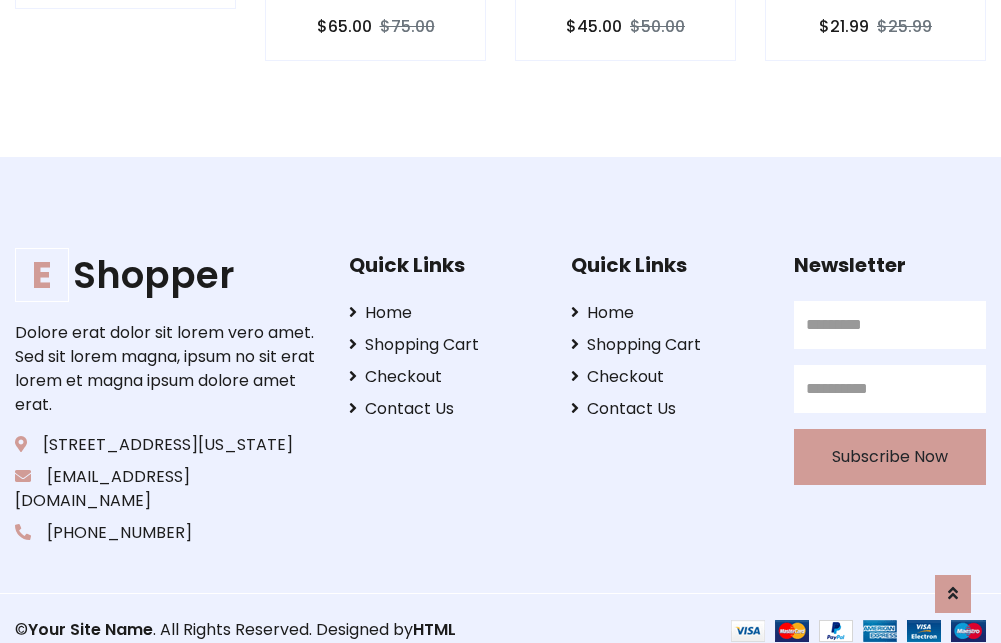 scroll, scrollTop: 0, scrollLeft: 0, axis: both 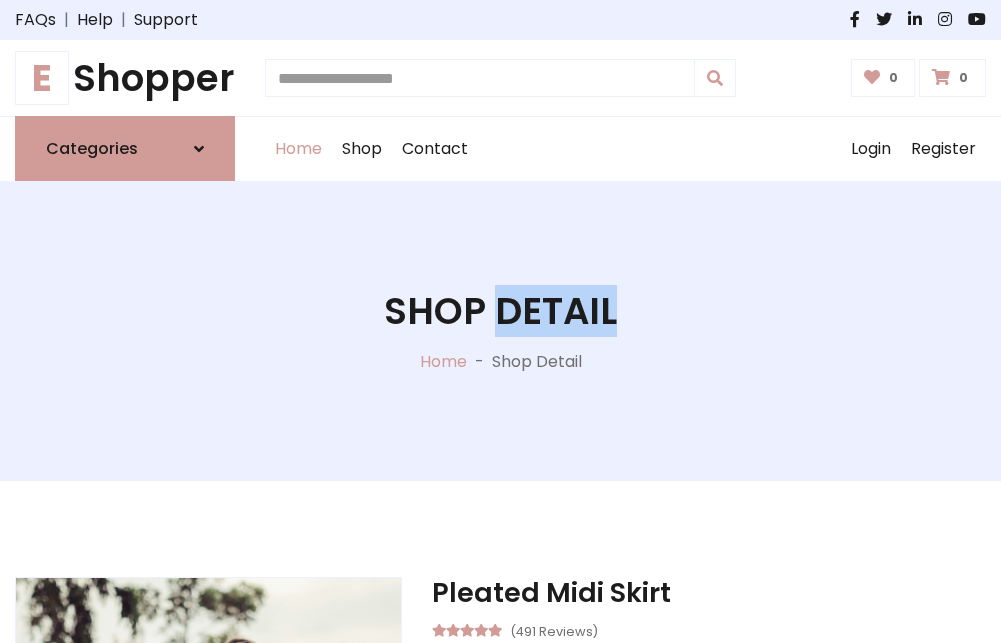 click on "Home" at bounding box center (298, 149) 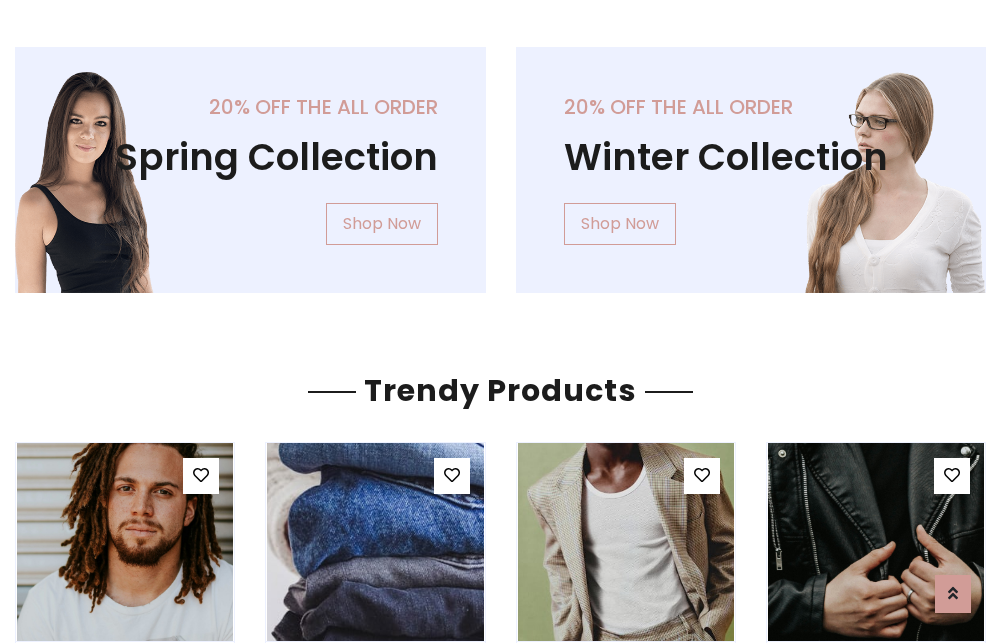 scroll, scrollTop: 0, scrollLeft: 0, axis: both 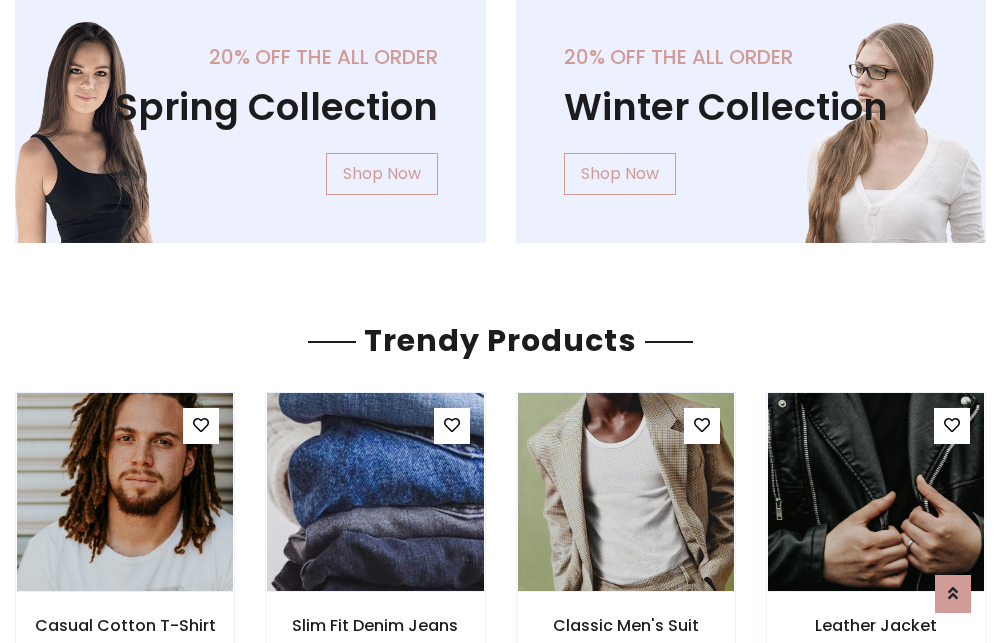 click on "Your Site Name" at bounding box center (120, 3135) 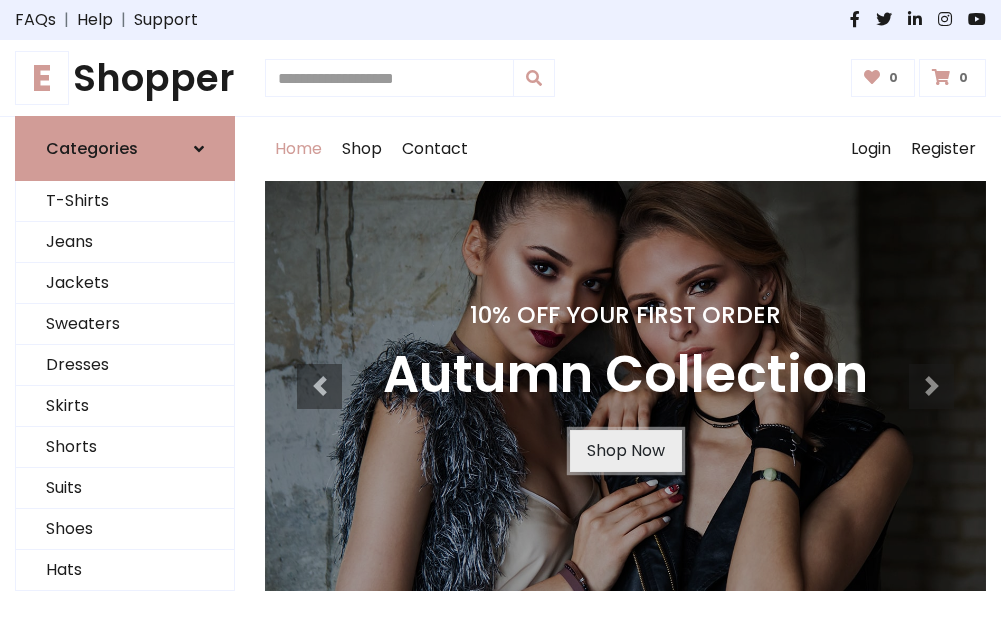 click on "Shop Now" at bounding box center (626, 451) 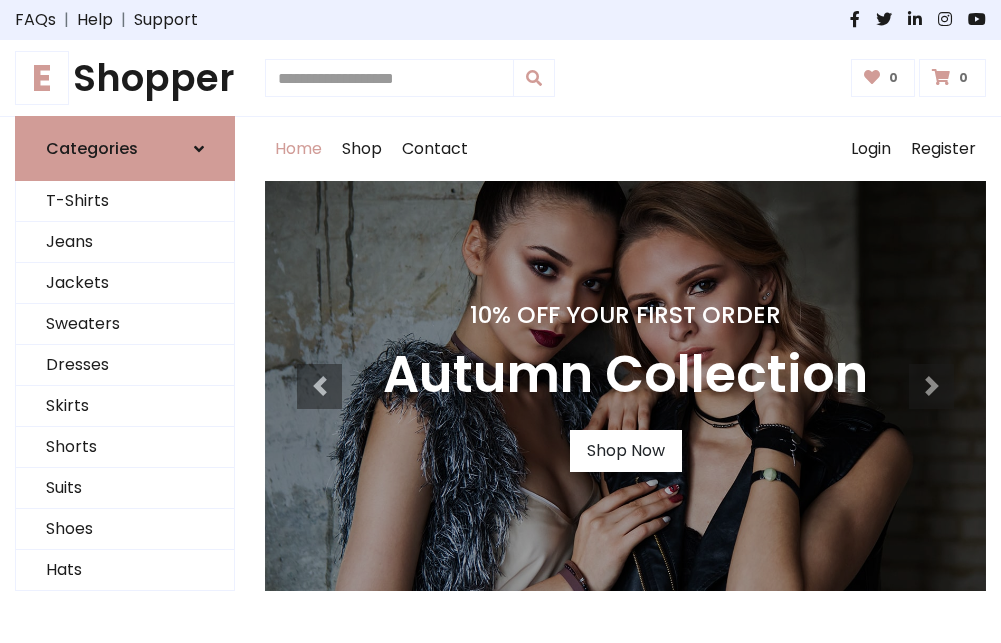 scroll, scrollTop: 0, scrollLeft: 0, axis: both 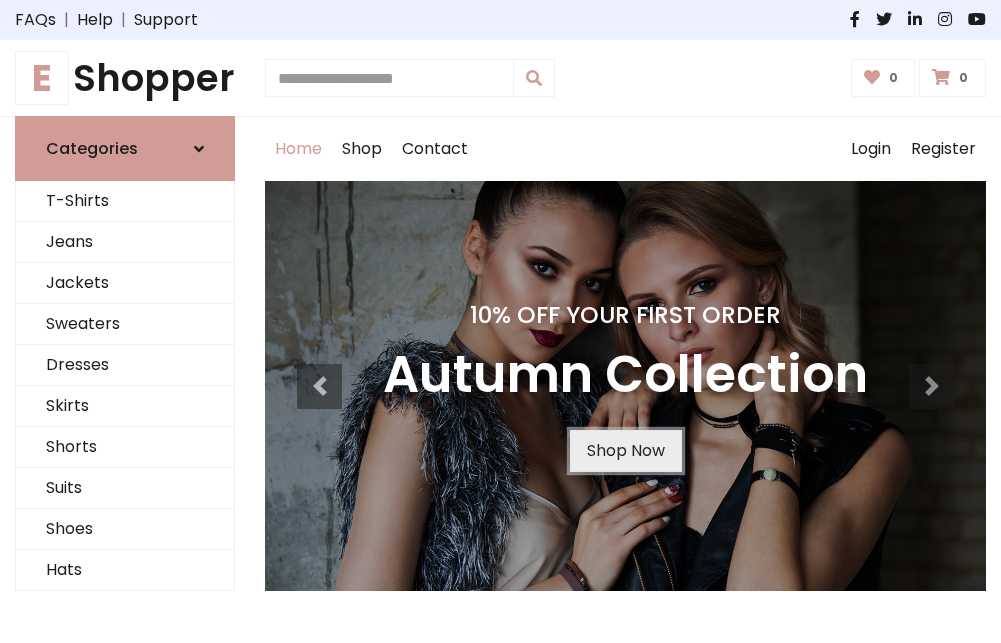 click on "Shop Now" at bounding box center (626, 451) 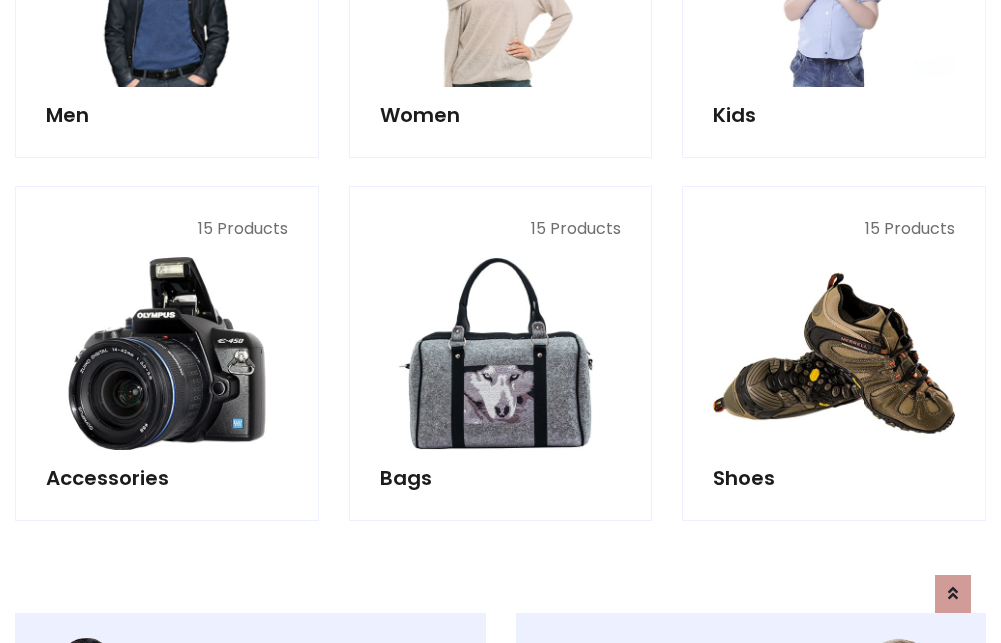 scroll, scrollTop: 1994, scrollLeft: 0, axis: vertical 